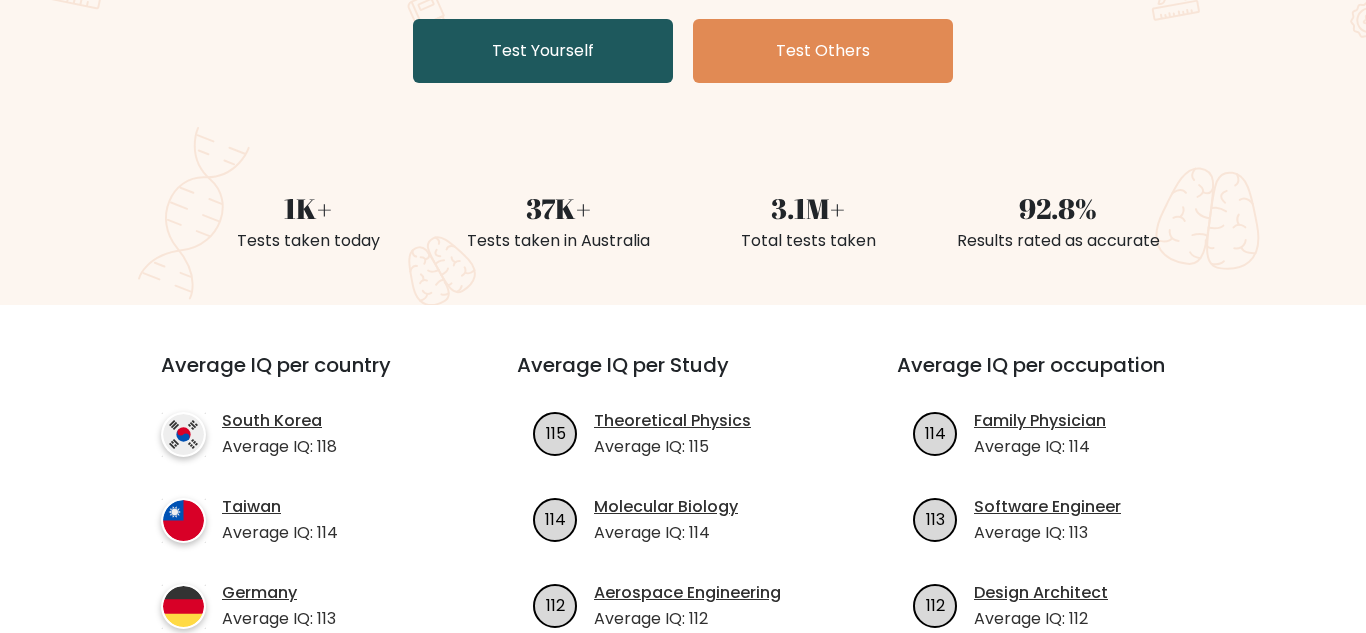 scroll, scrollTop: 400, scrollLeft: 0, axis: vertical 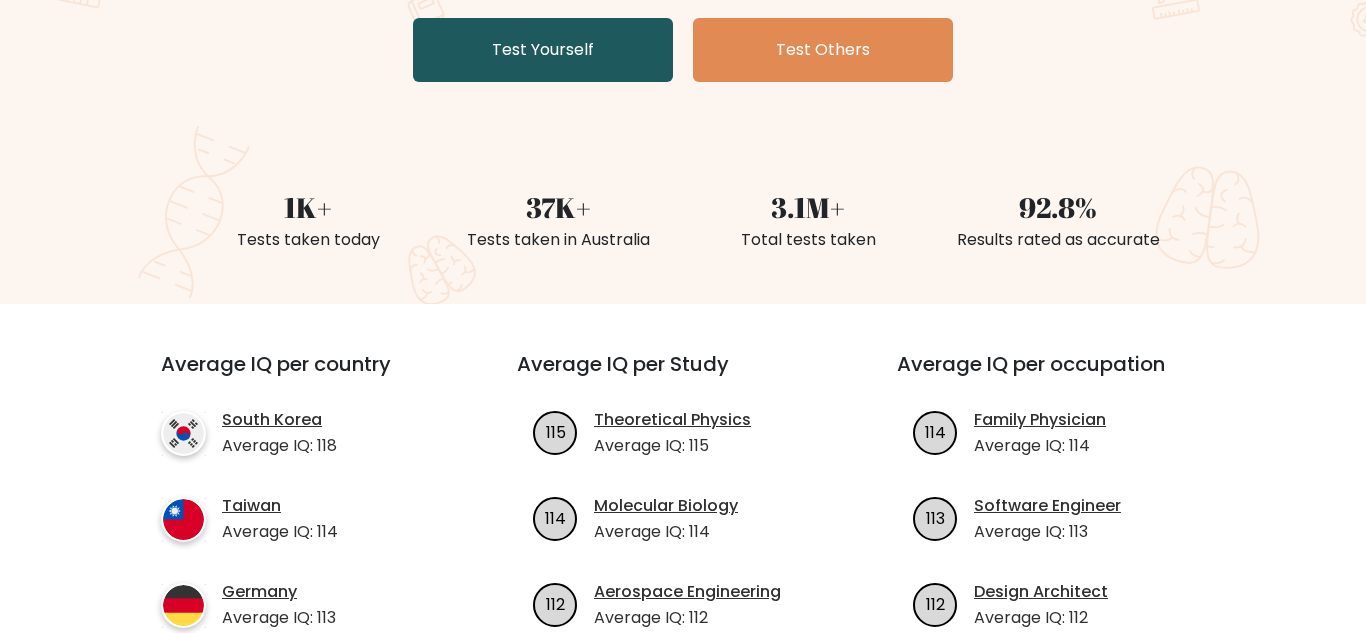 click on "Test Yourself" at bounding box center (543, 50) 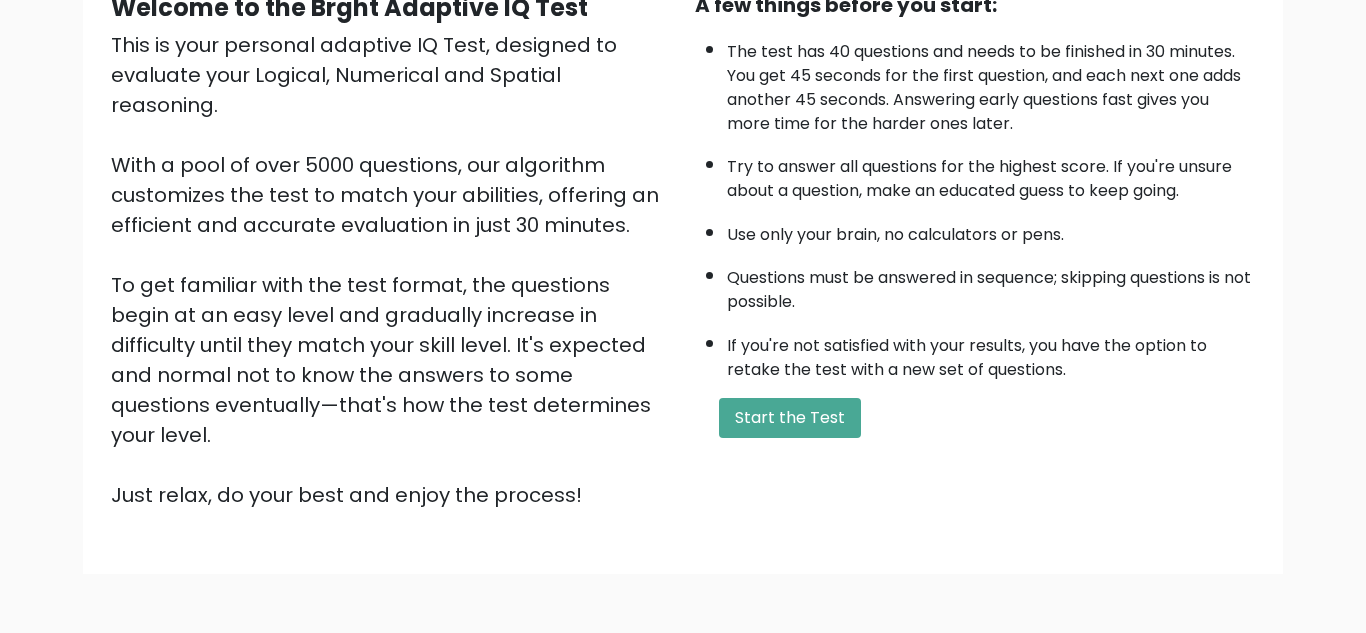 scroll, scrollTop: 225, scrollLeft: 0, axis: vertical 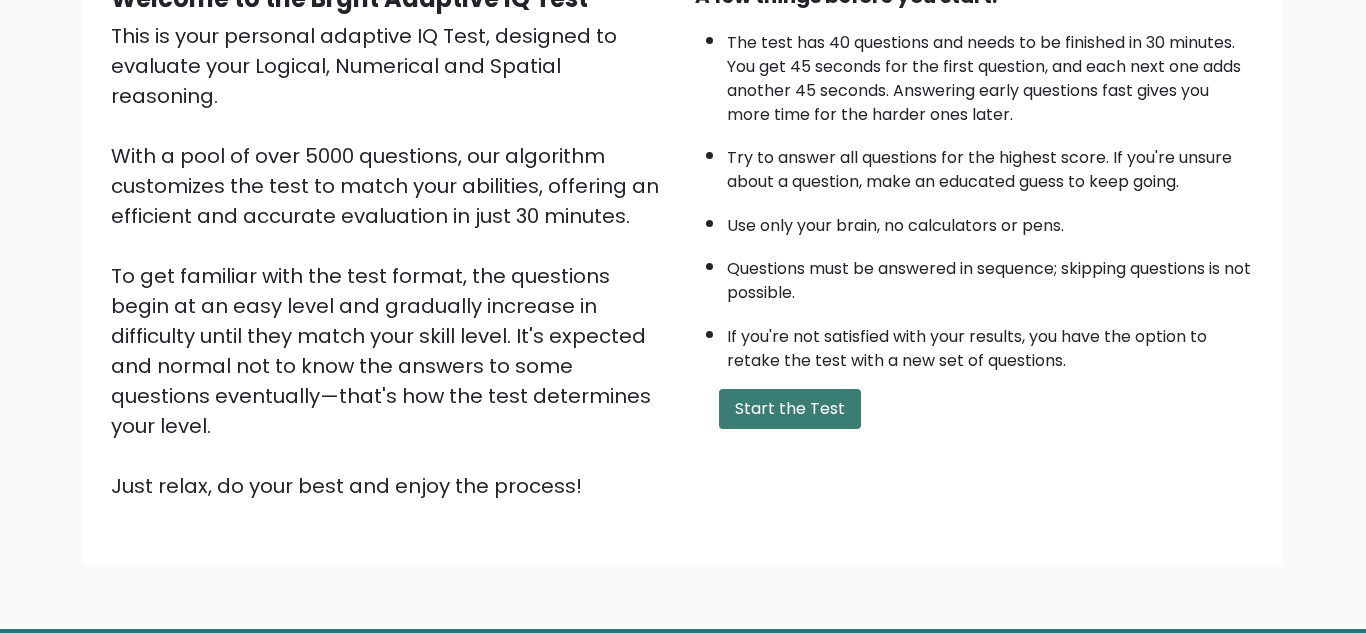 click on "Start the Test" at bounding box center (790, 409) 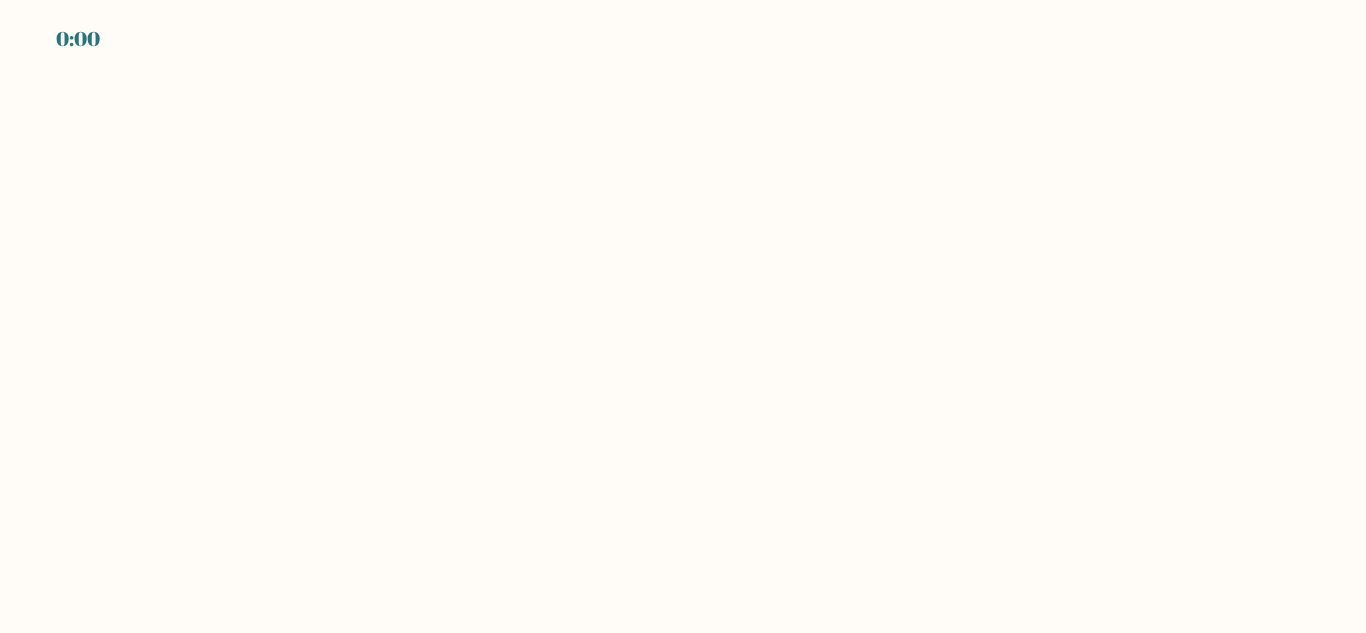 scroll, scrollTop: 0, scrollLeft: 0, axis: both 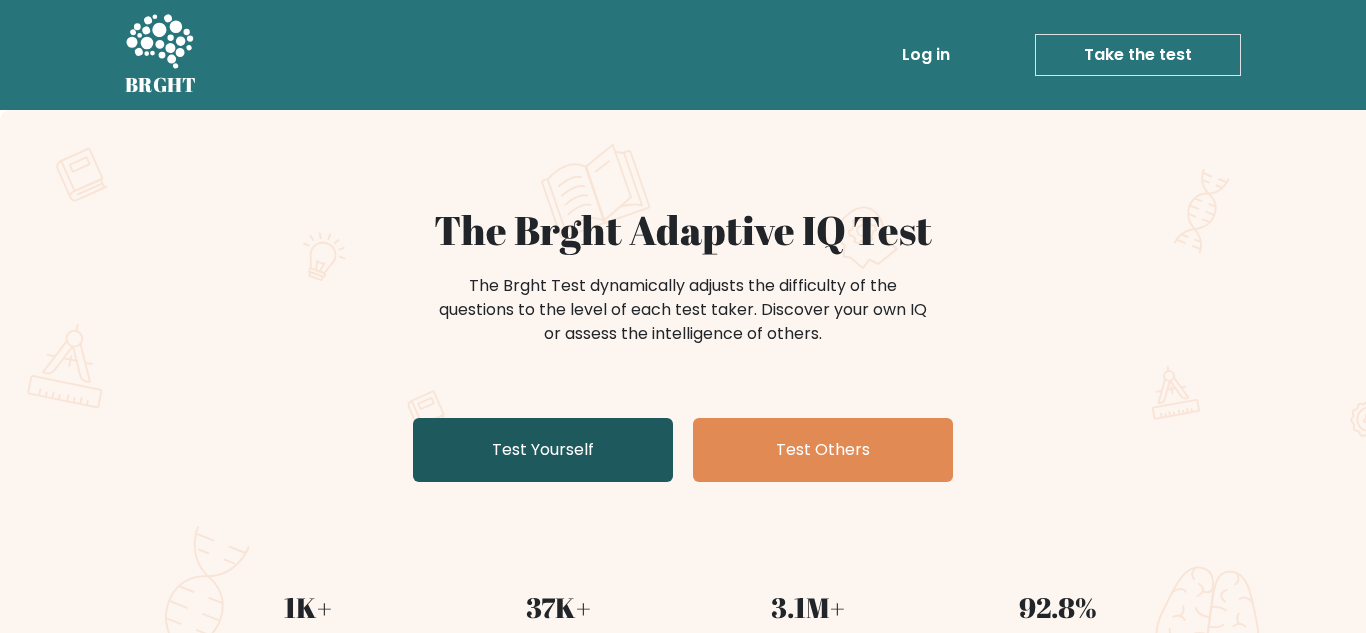 click on "Test Yourself" at bounding box center (543, 450) 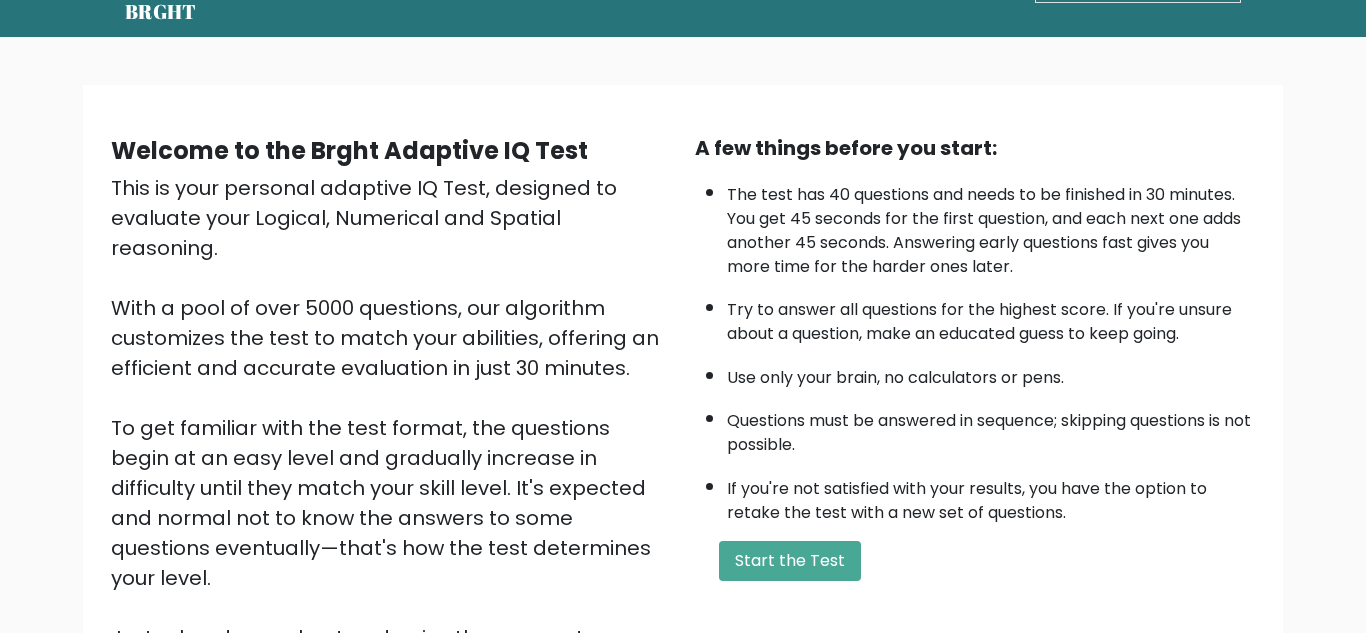 scroll, scrollTop: 83, scrollLeft: 0, axis: vertical 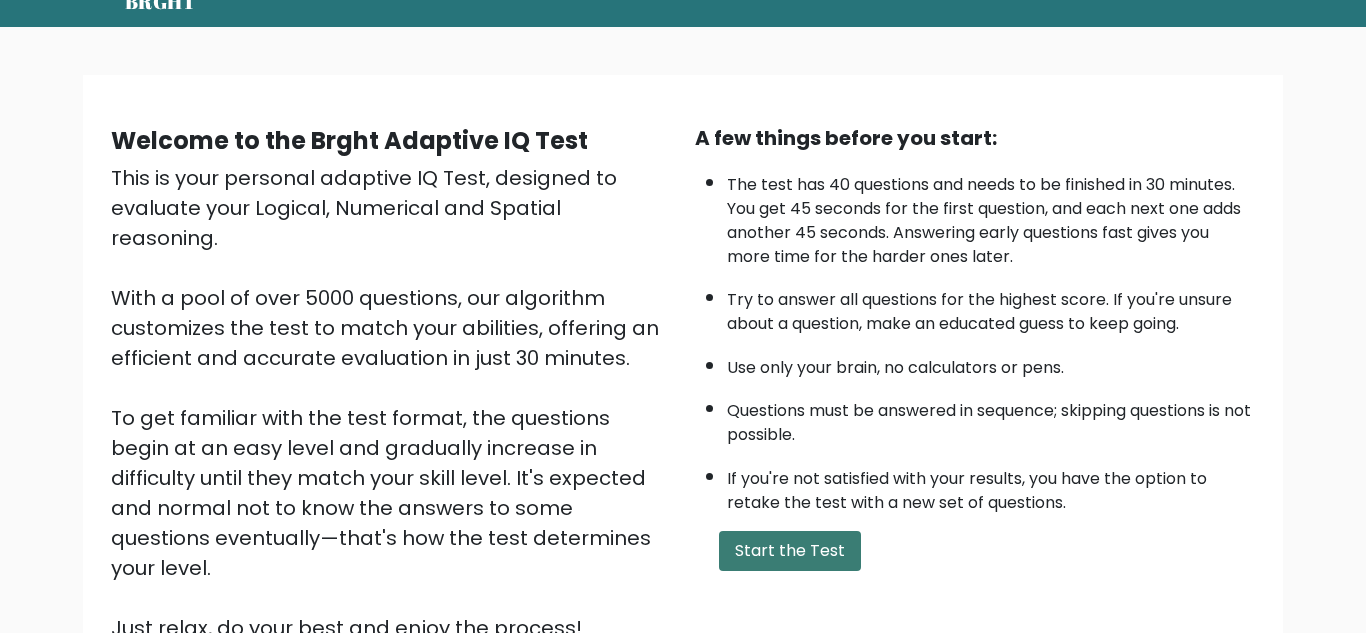 click on "Start the Test" at bounding box center [790, 551] 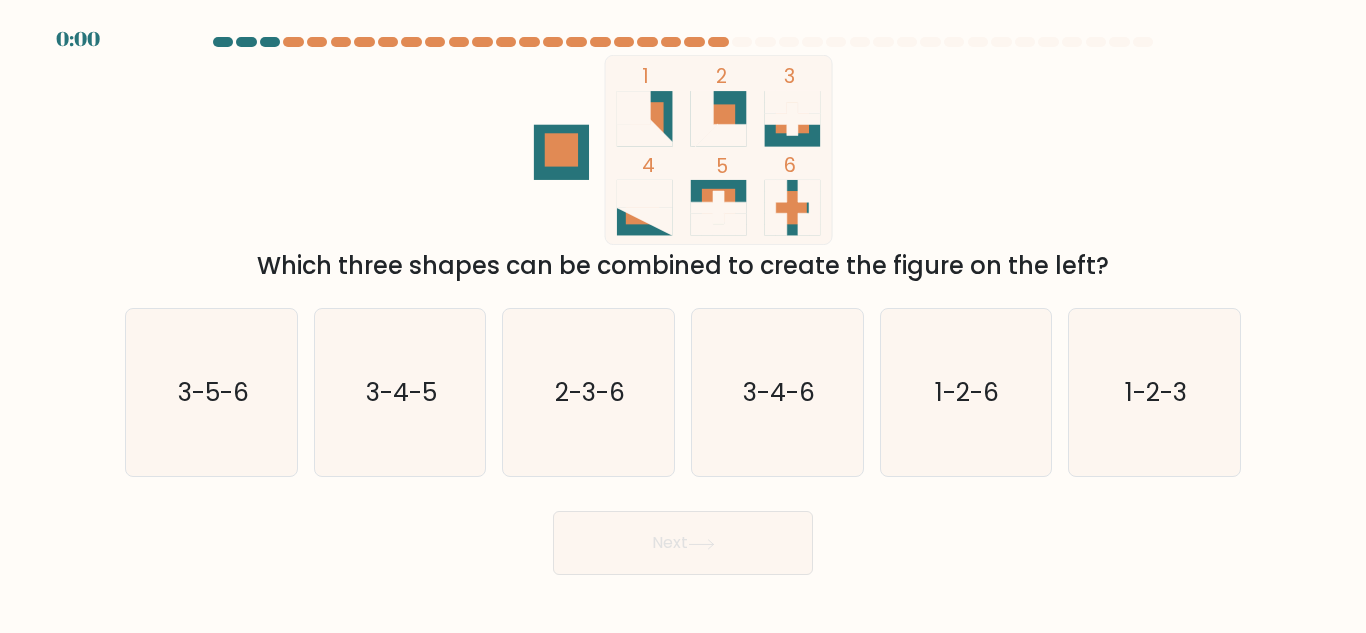 scroll, scrollTop: 0, scrollLeft: 0, axis: both 